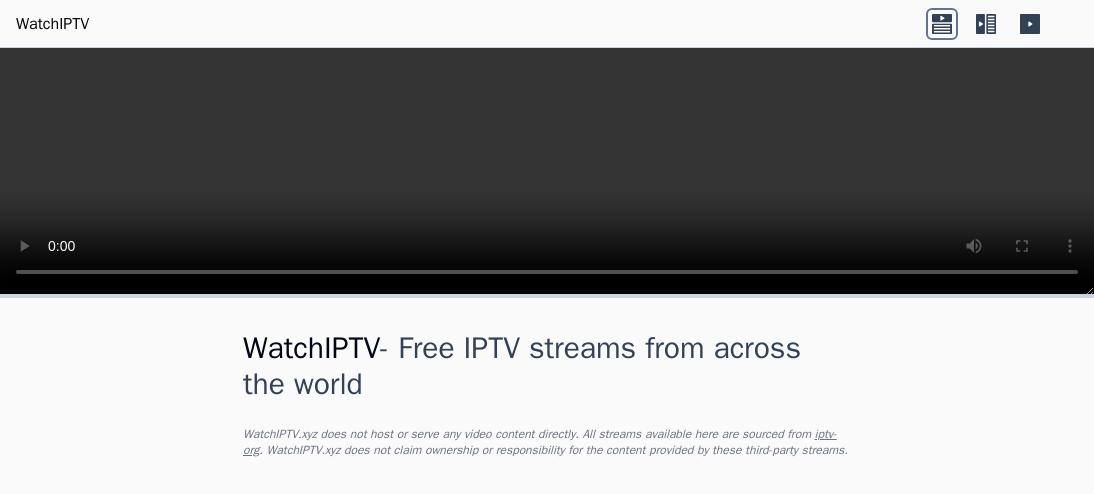 scroll, scrollTop: 0, scrollLeft: 0, axis: both 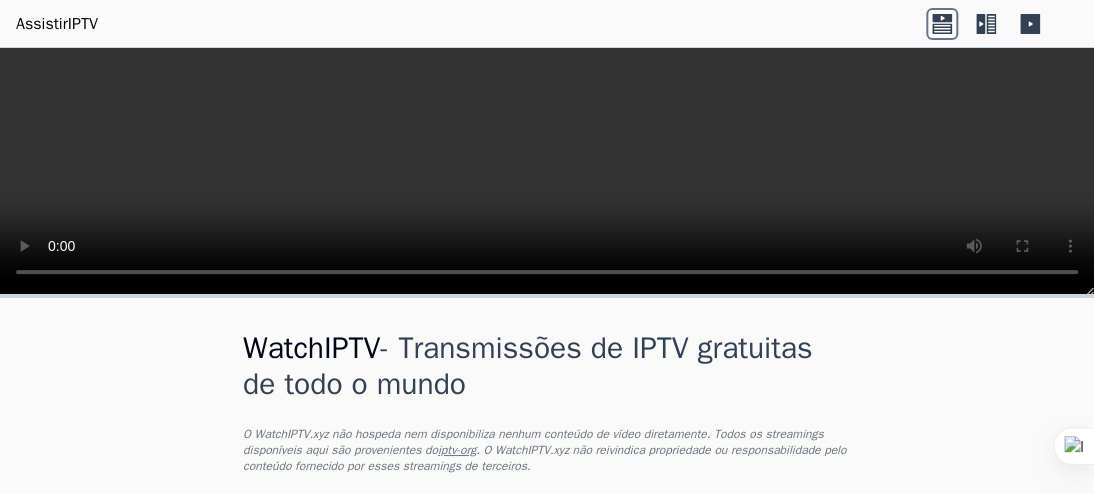 click 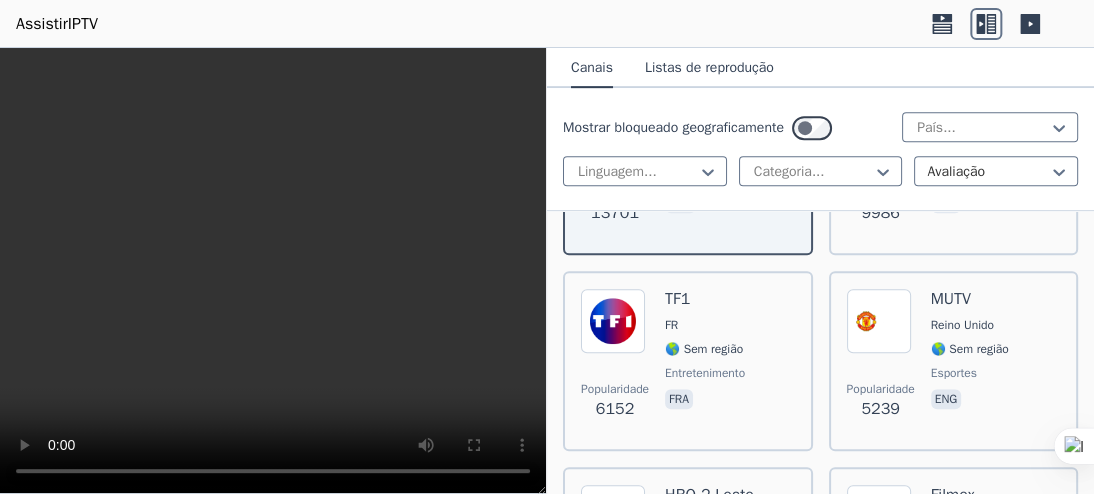 scroll, scrollTop: 402, scrollLeft: 0, axis: vertical 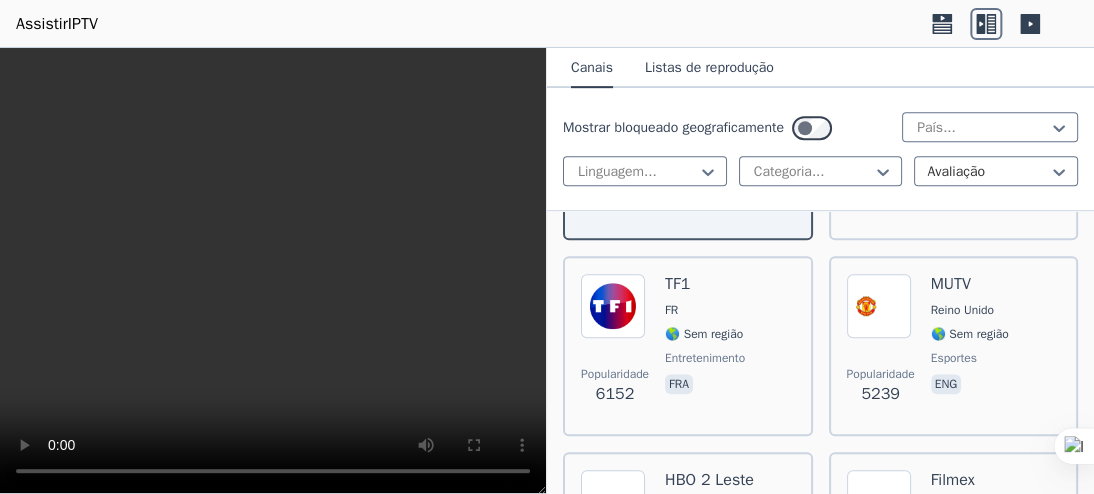 click on "MUTV" at bounding box center [951, 284] 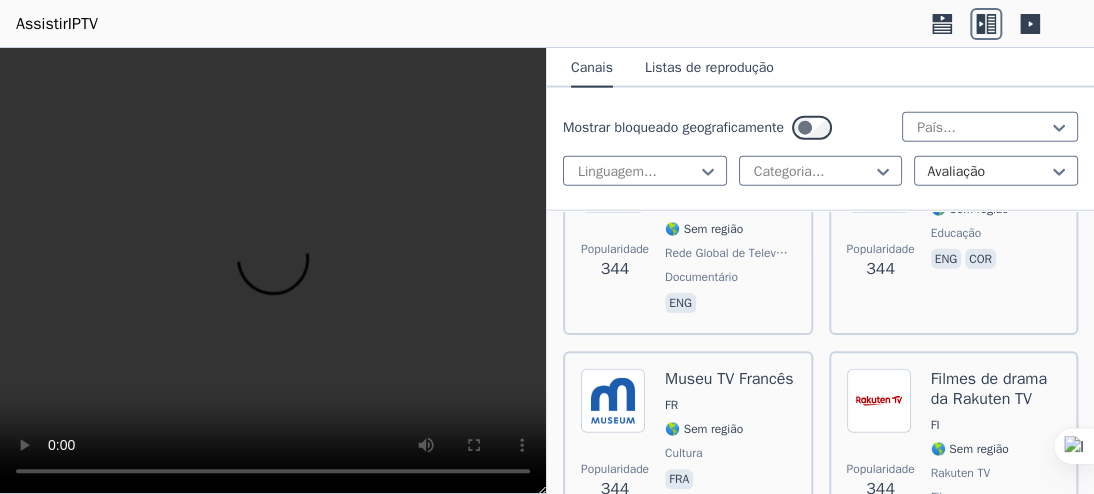 scroll, scrollTop: 20837, scrollLeft: 0, axis: vertical 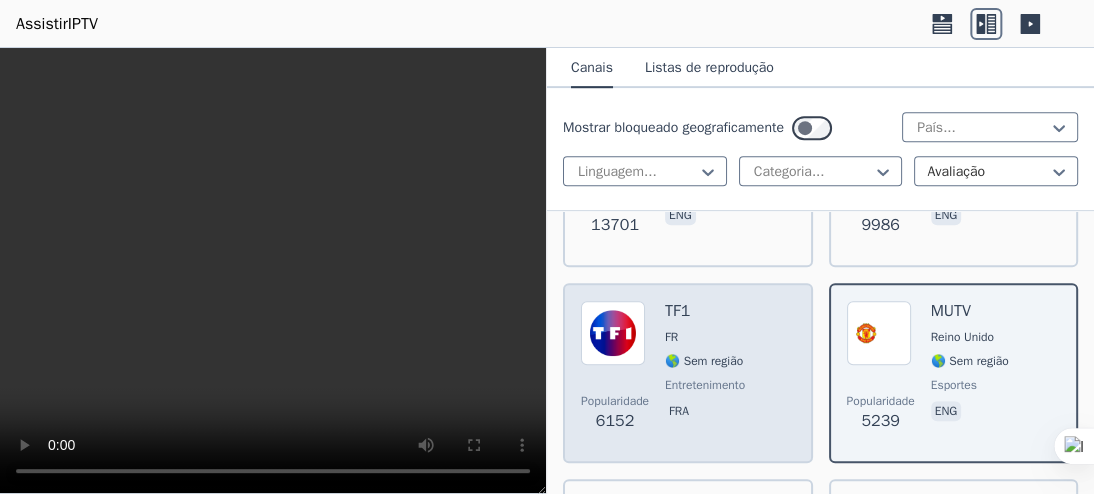 click on "TF1 FR 🌎 Sem região entretenimento fra" at bounding box center [705, 373] 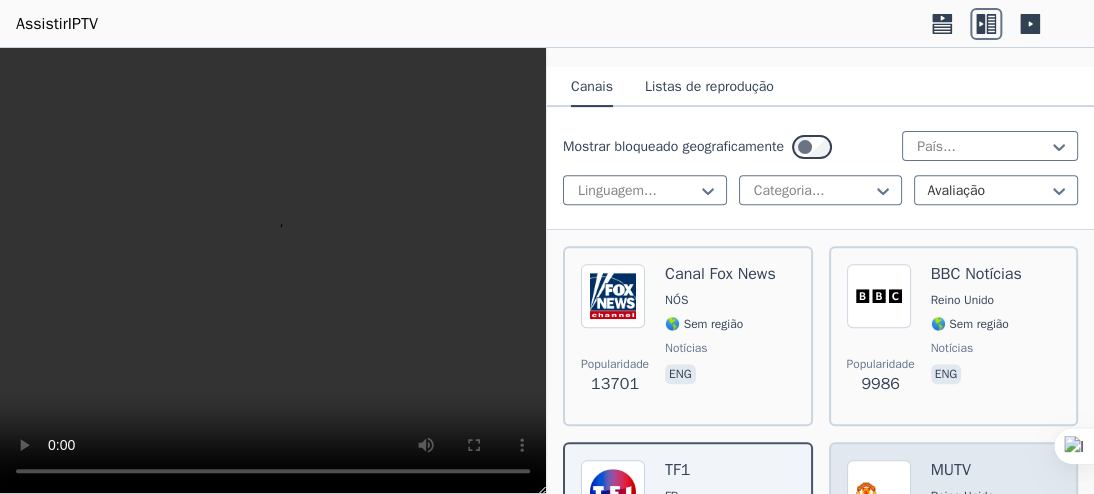 scroll, scrollTop: 214, scrollLeft: 0, axis: vertical 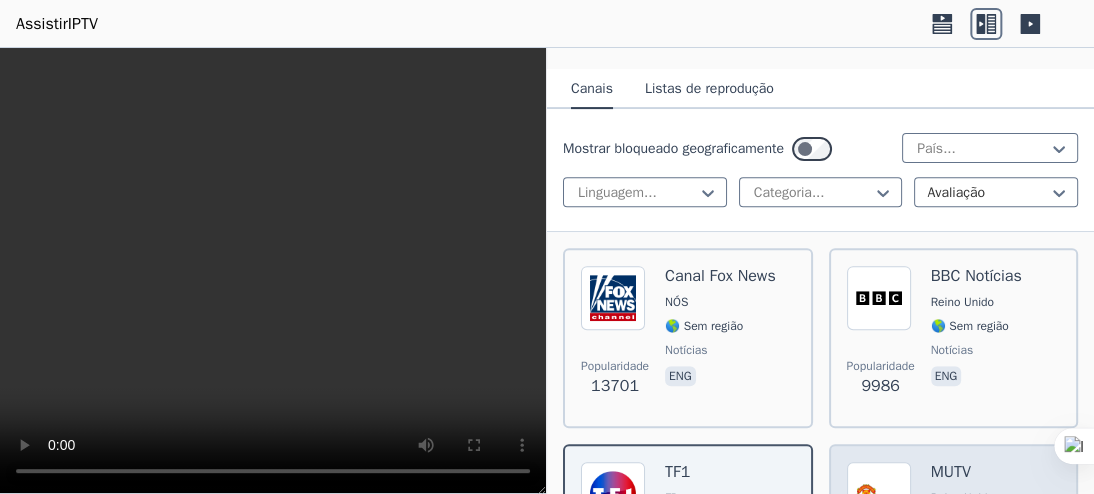 click on "🌎 Sem região" at bounding box center [970, 326] 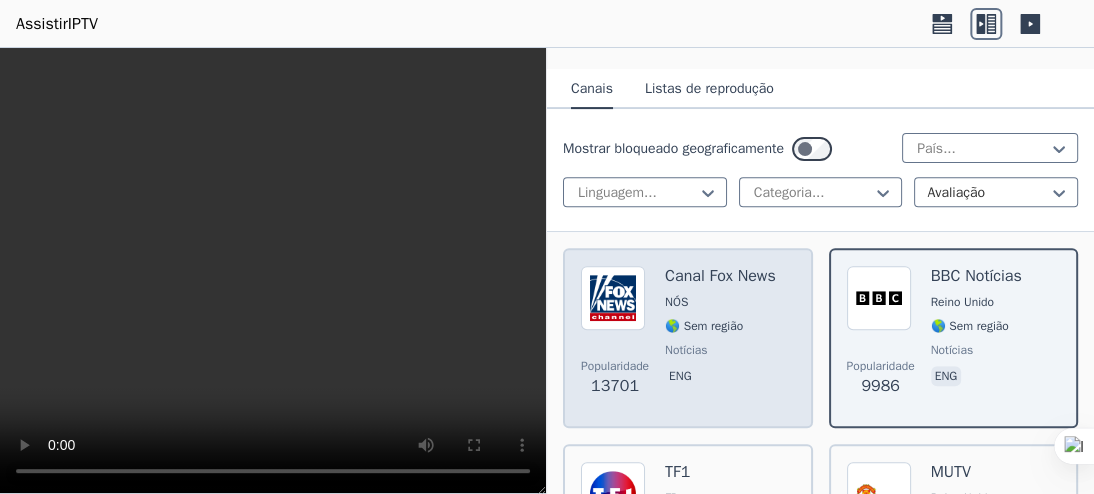 click on "Canal Fox News NÓS 🌎 Sem região notícias eng" at bounding box center (720, 338) 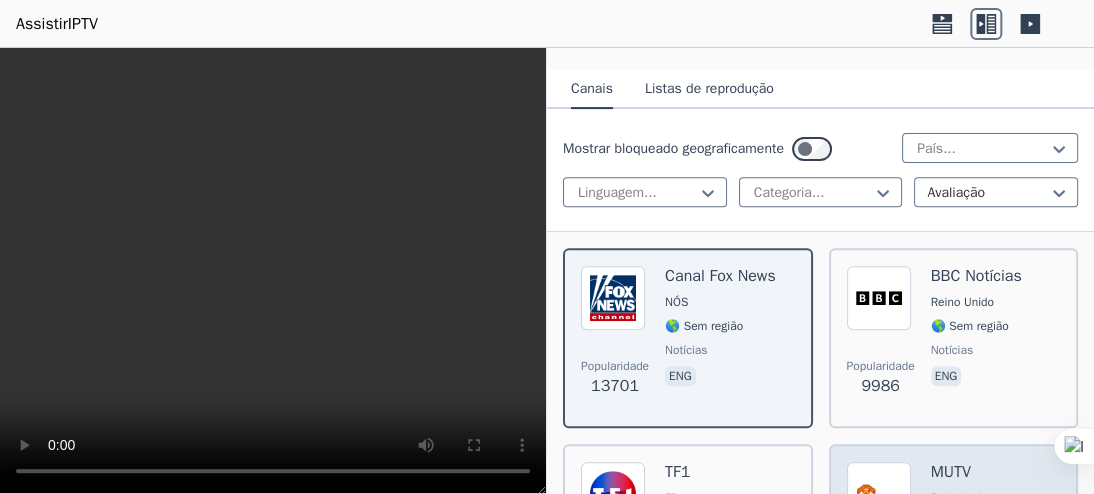 click on "Popularidade 5239 MUTV [COUNTRY] 🌎 Sem região esportes eng" at bounding box center [954, 534] 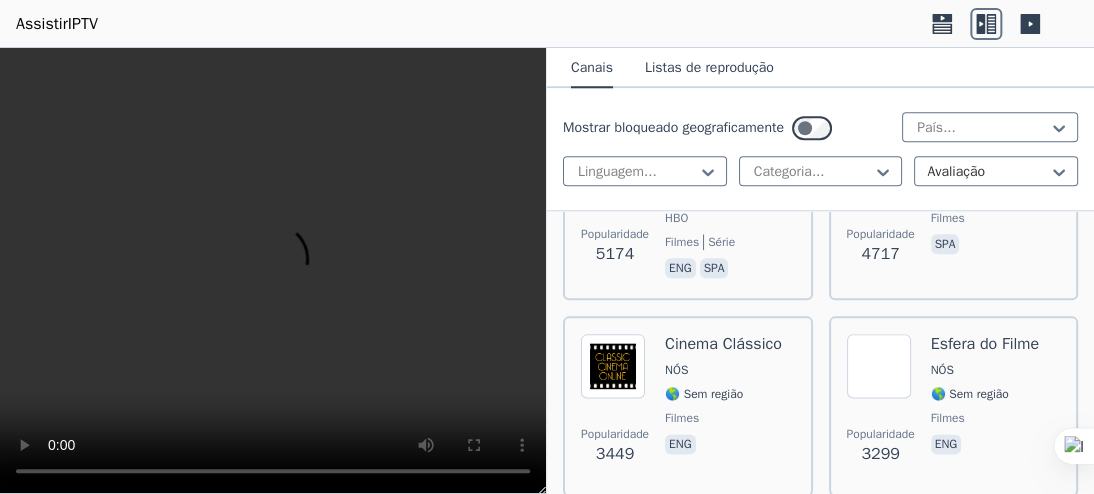 scroll, scrollTop: 739, scrollLeft: 0, axis: vertical 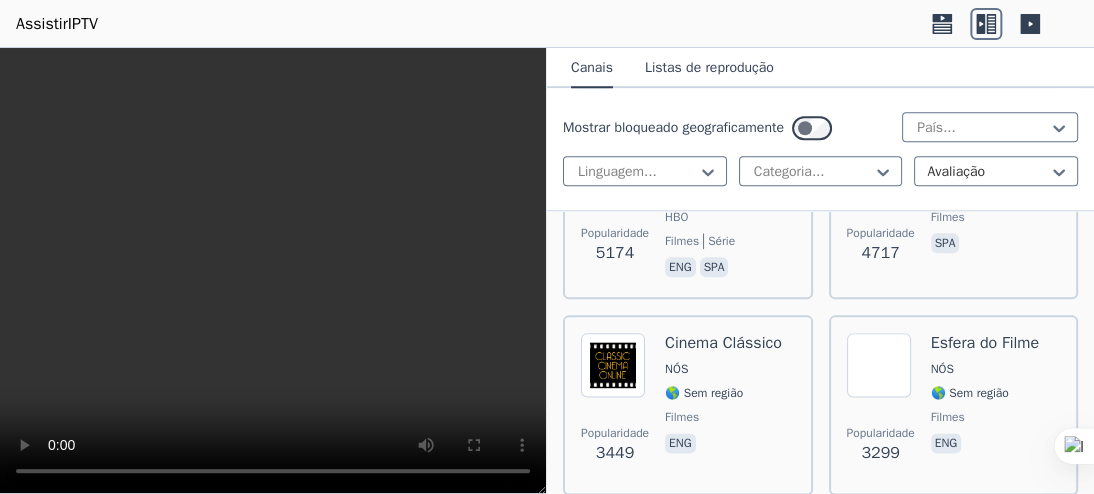 click at bounding box center (881, 365) 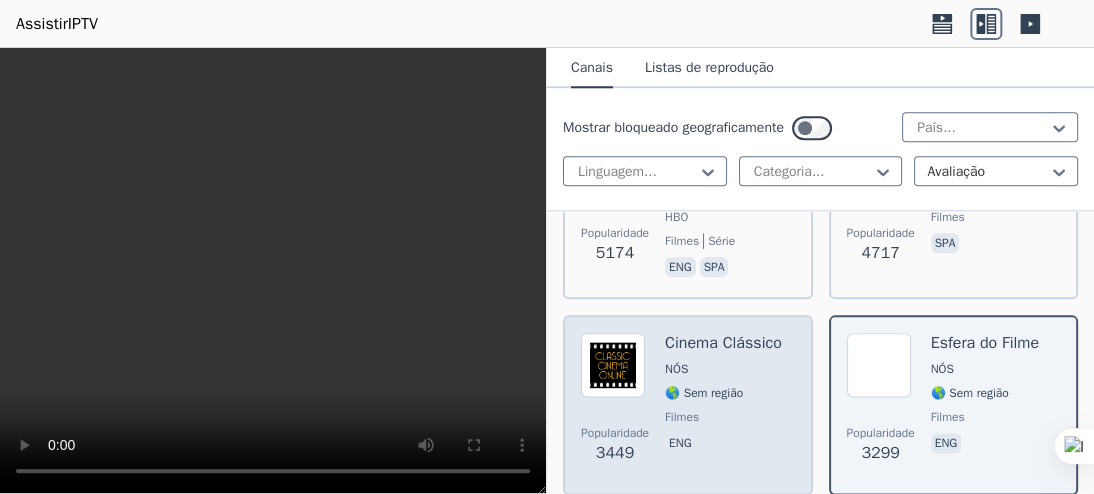 click on "NÓS" at bounding box center (723, 369) 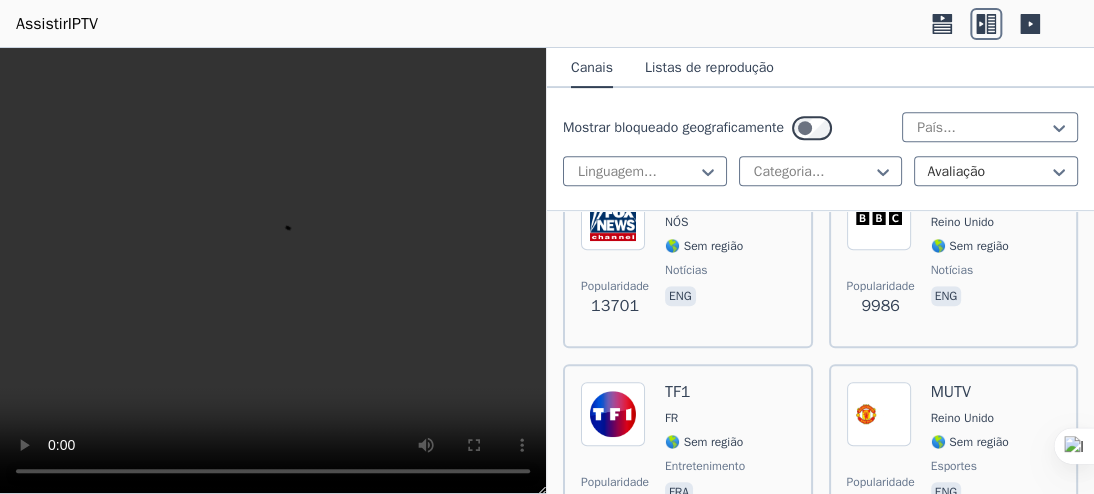 scroll, scrollTop: 291, scrollLeft: 0, axis: vertical 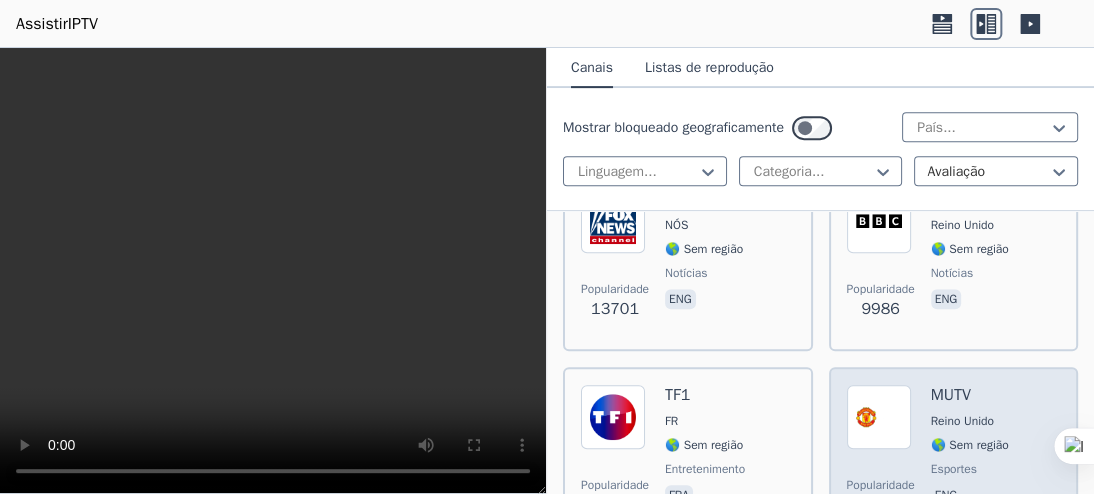 click at bounding box center (879, 417) 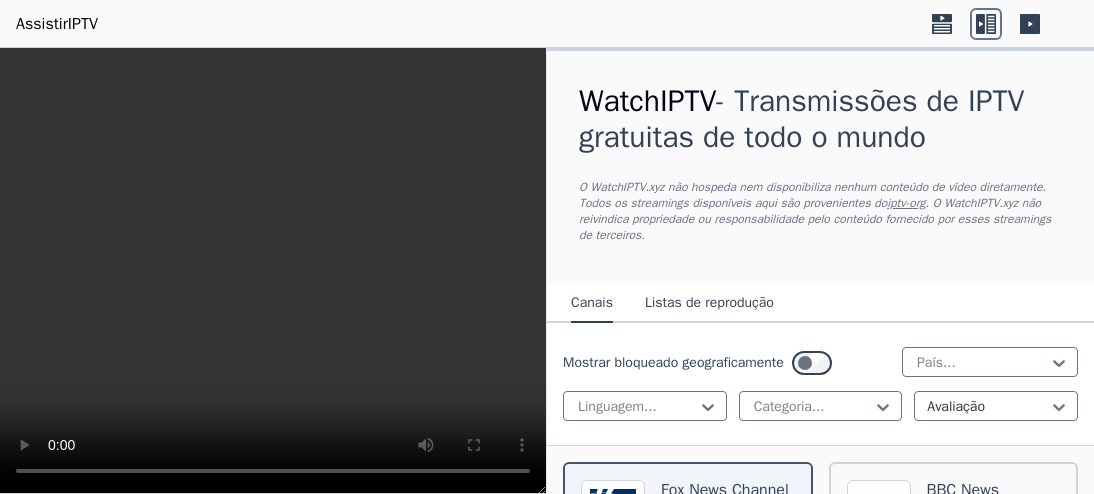 scroll, scrollTop: 0, scrollLeft: 0, axis: both 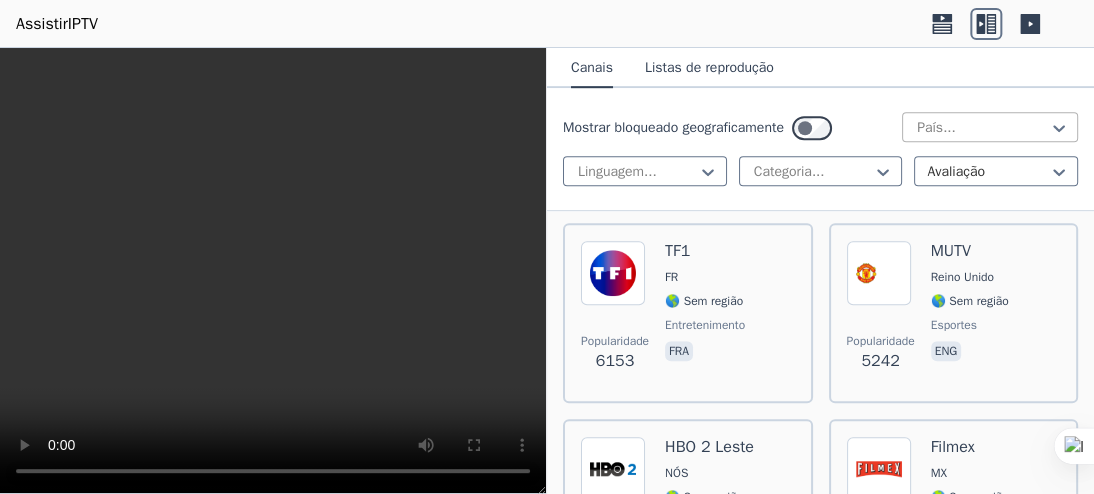 click on "eng" at bounding box center [970, 353] 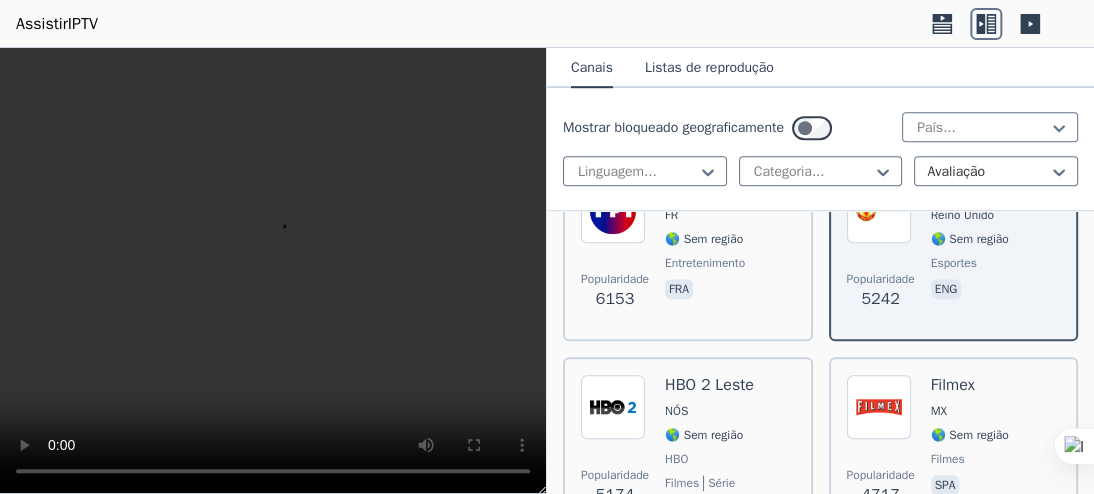 scroll, scrollTop: 428, scrollLeft: 0, axis: vertical 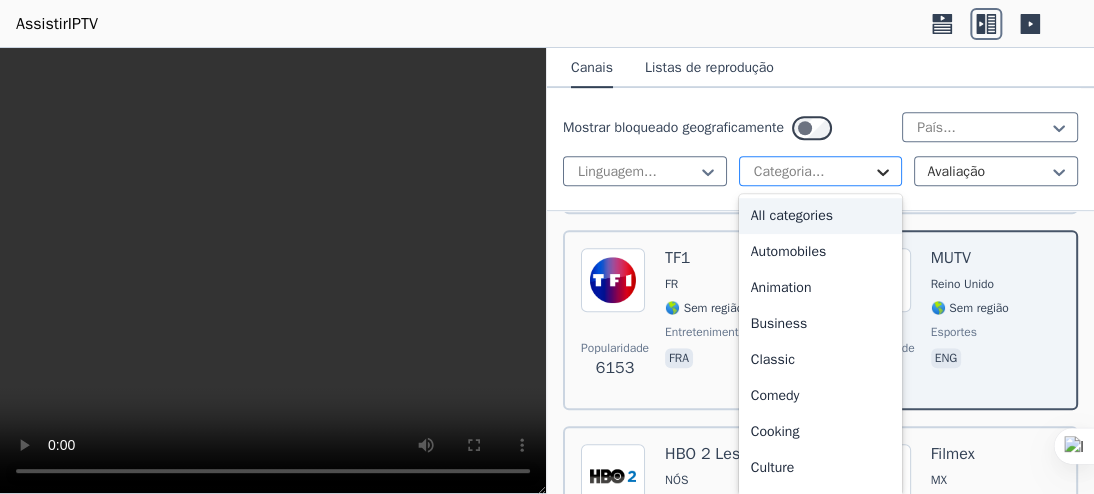 click 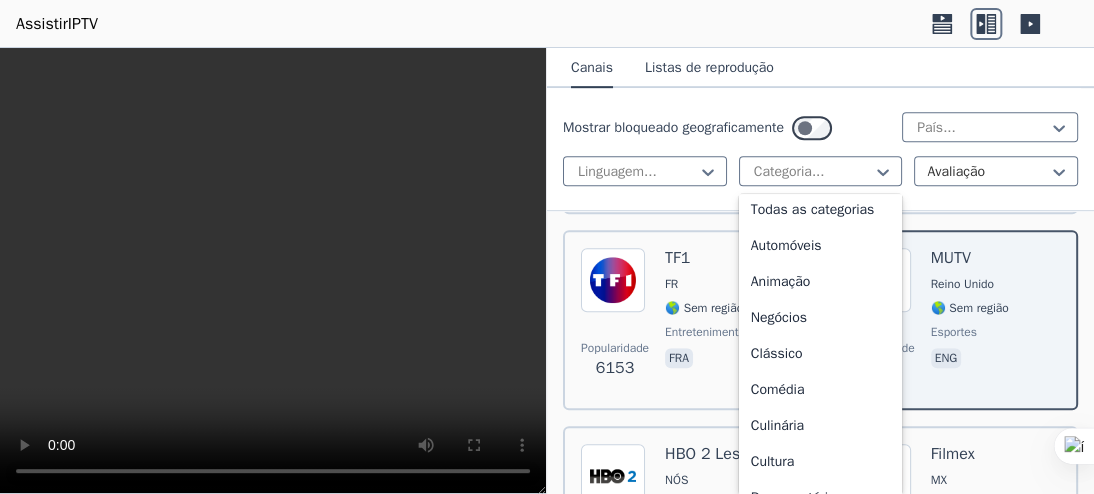scroll, scrollTop: 0, scrollLeft: 0, axis: both 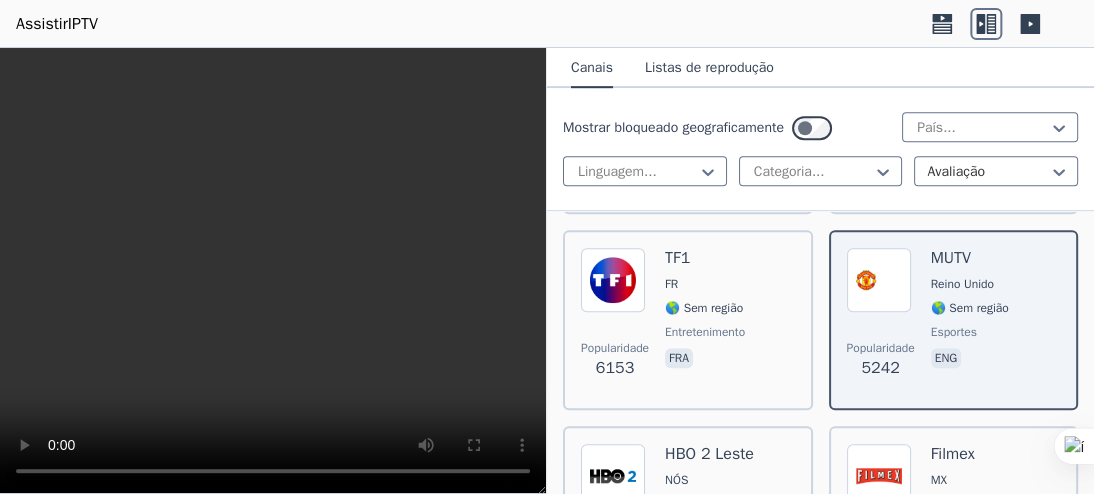 click on "Canais Listas de reprodução" at bounding box center [820, 68] 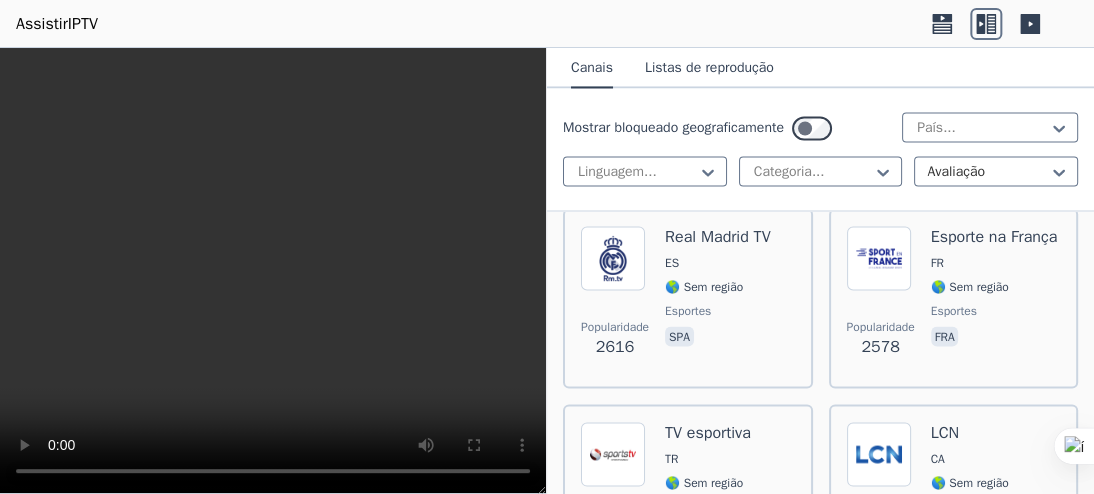 scroll, scrollTop: 1240, scrollLeft: 0, axis: vertical 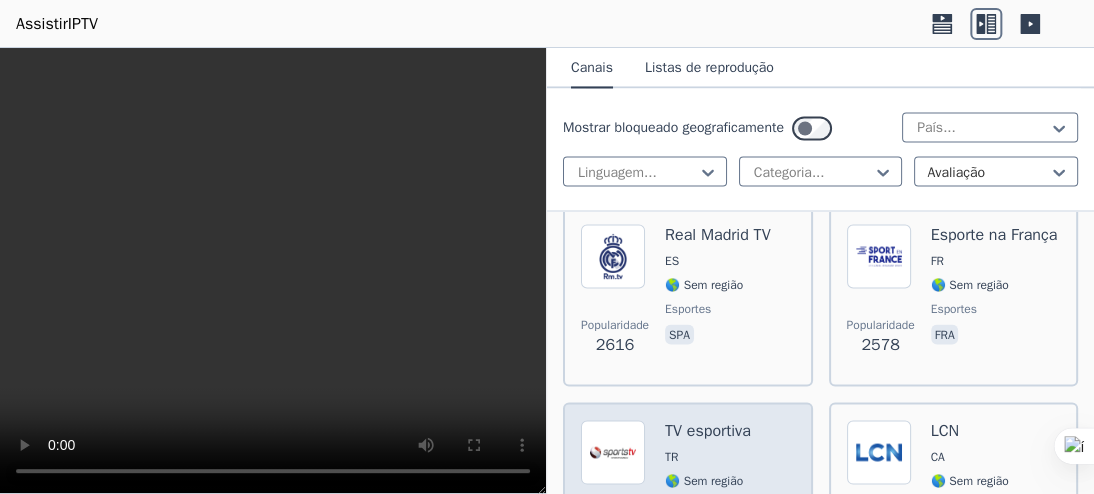 click on "TV esportiva" at bounding box center [708, 430] 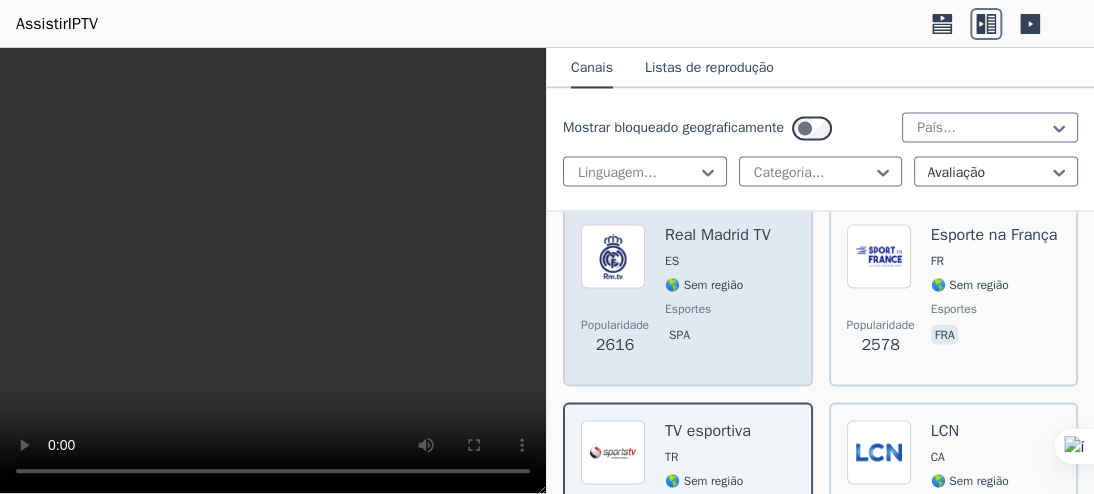 click on "🌎 Sem região" at bounding box center (704, 284) 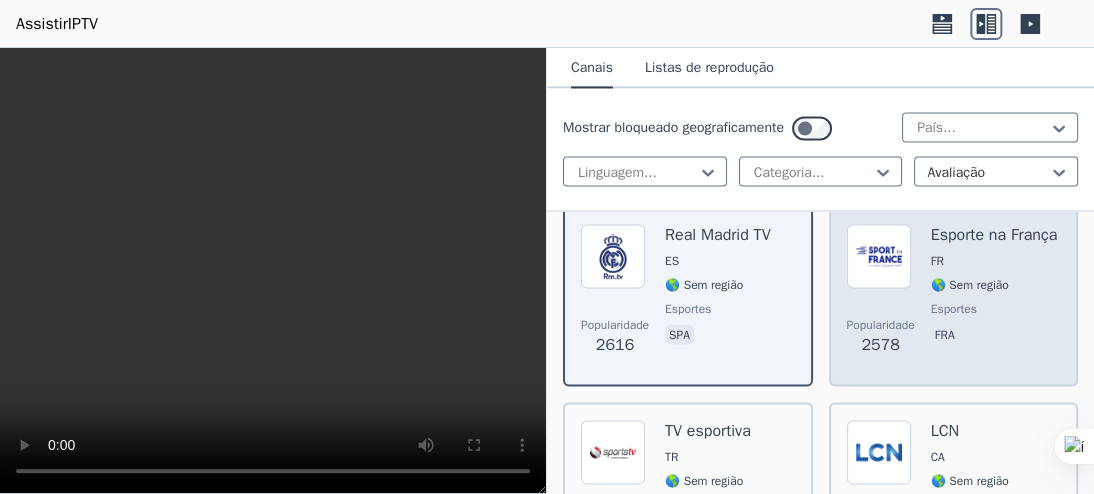 click on "Esporte na França FR 🌎 Sem região esportes fra" at bounding box center (994, 296) 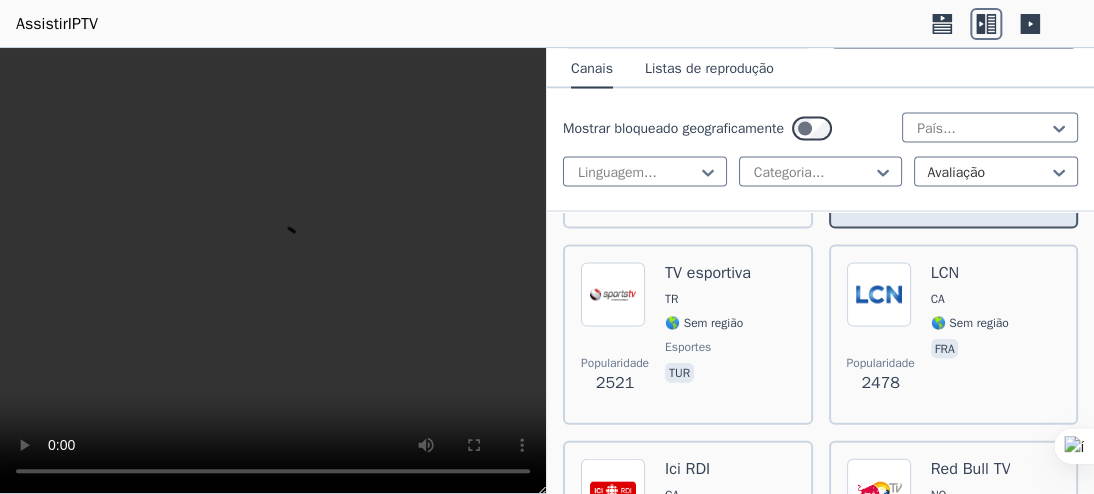 scroll, scrollTop: 1400, scrollLeft: 0, axis: vertical 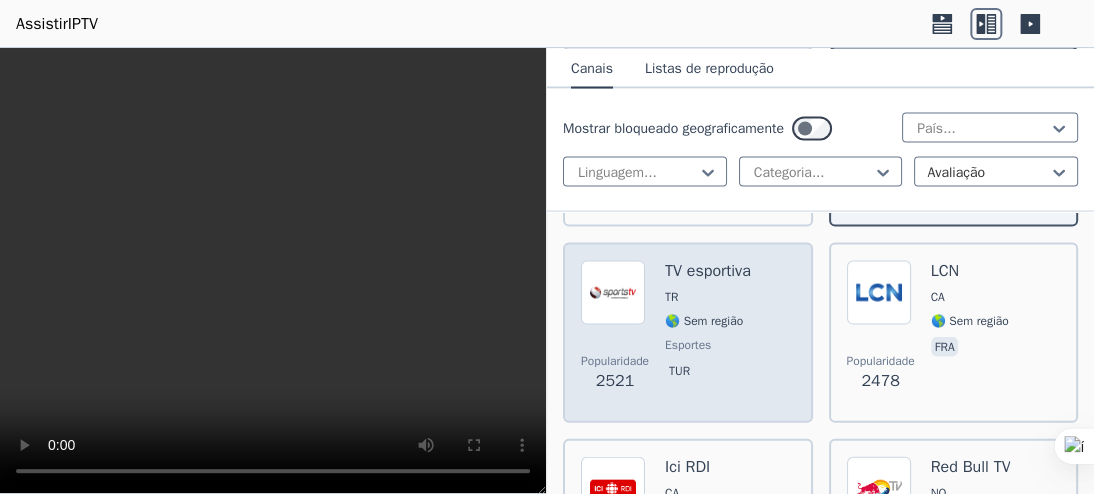 click on "TV esportiva TR 🌎 Sem região esportes tur" at bounding box center (708, 332) 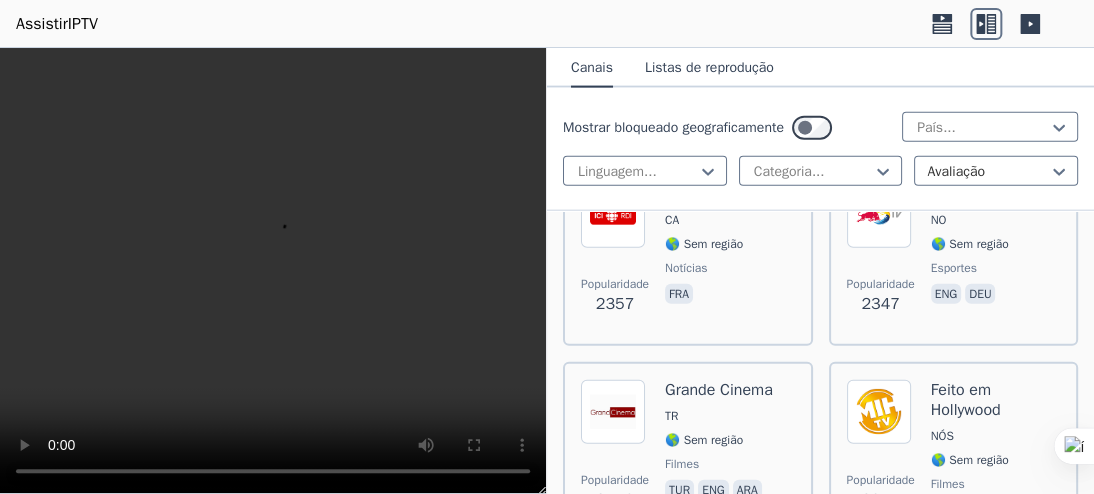 scroll, scrollTop: 1673, scrollLeft: 0, axis: vertical 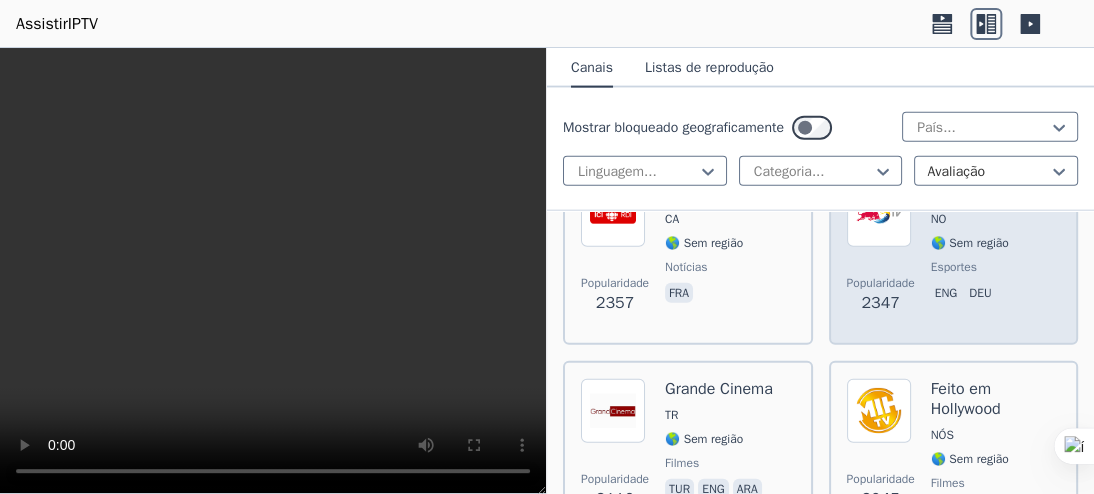 click on "esportes" at bounding box center [971, 267] 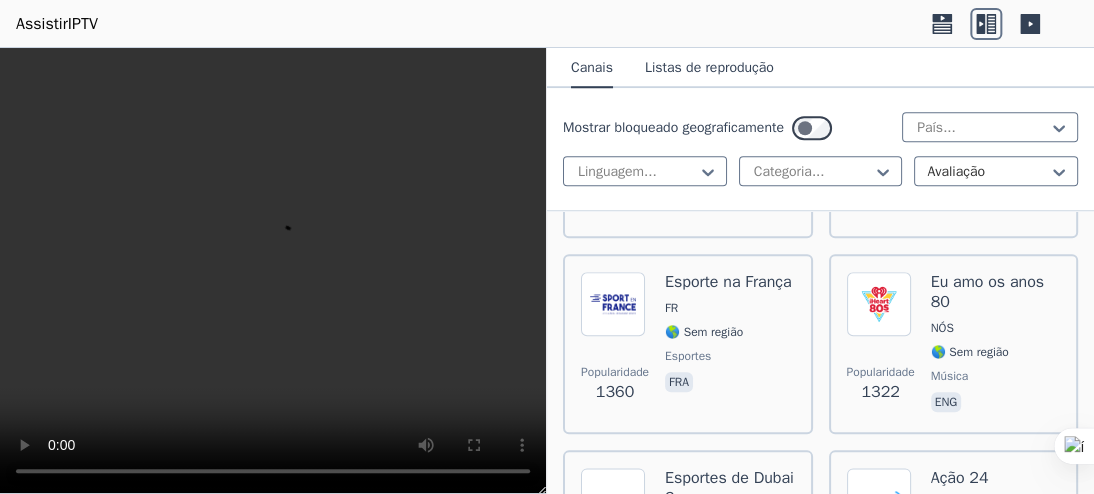 scroll, scrollTop: 3403, scrollLeft: 0, axis: vertical 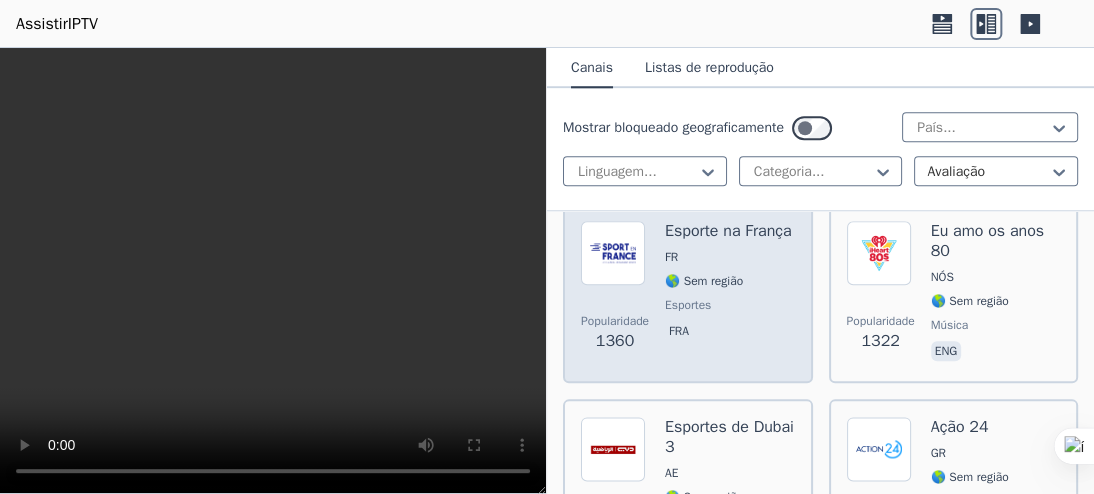 click on "🌎 Sem região" at bounding box center (728, 281) 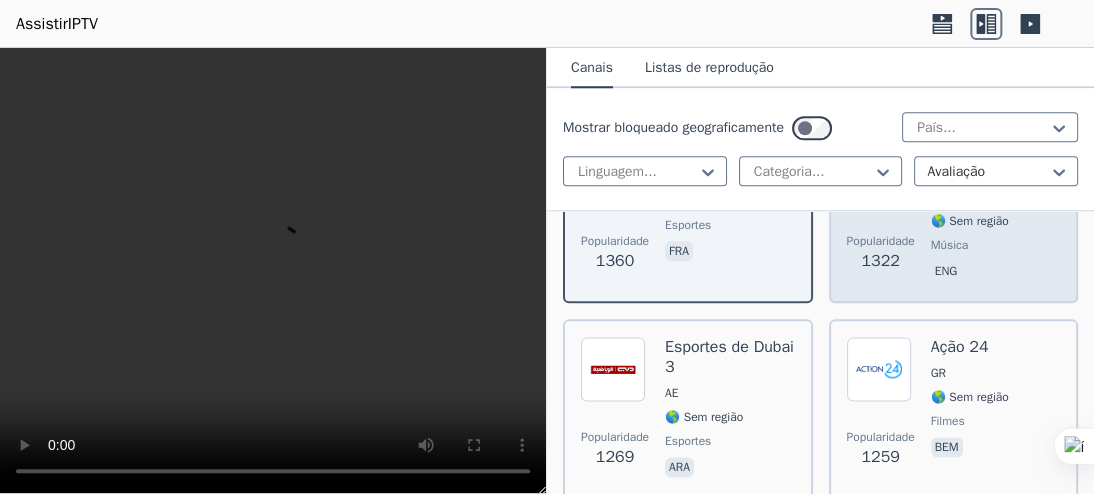 scroll, scrollTop: 3503, scrollLeft: 0, axis: vertical 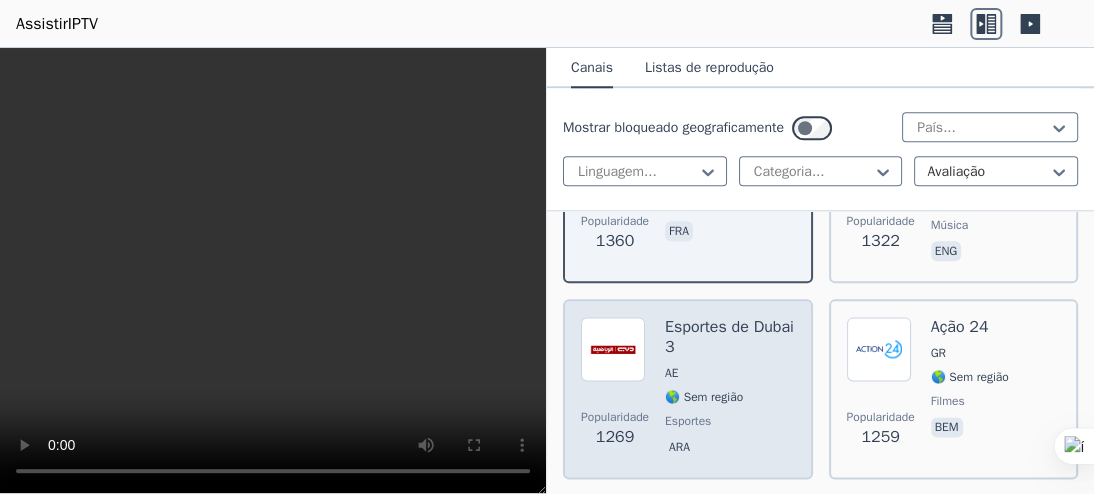 click on "Esportes de Dubai 3 AE 🌎 Sem região esportes ara" at bounding box center (729, 389) 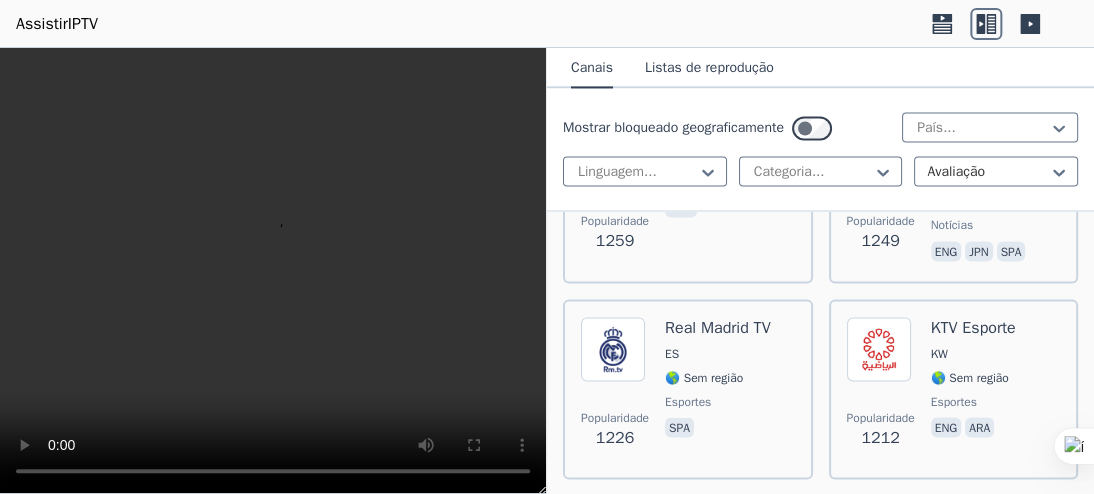 scroll, scrollTop: 3918, scrollLeft: 0, axis: vertical 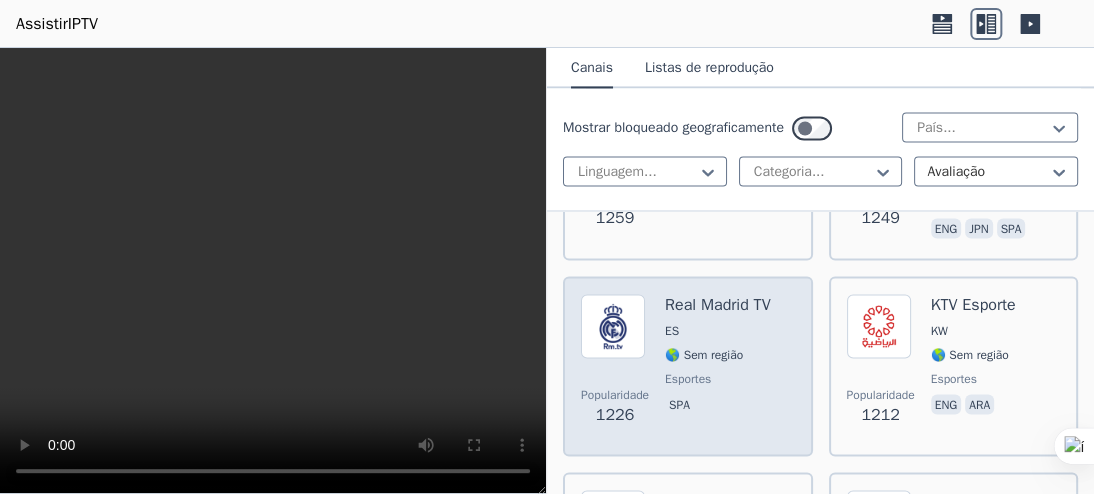click on "Popularidade 1226 Real Madrid TV ES 🌎 Sem região esportes spa" at bounding box center [688, 366] 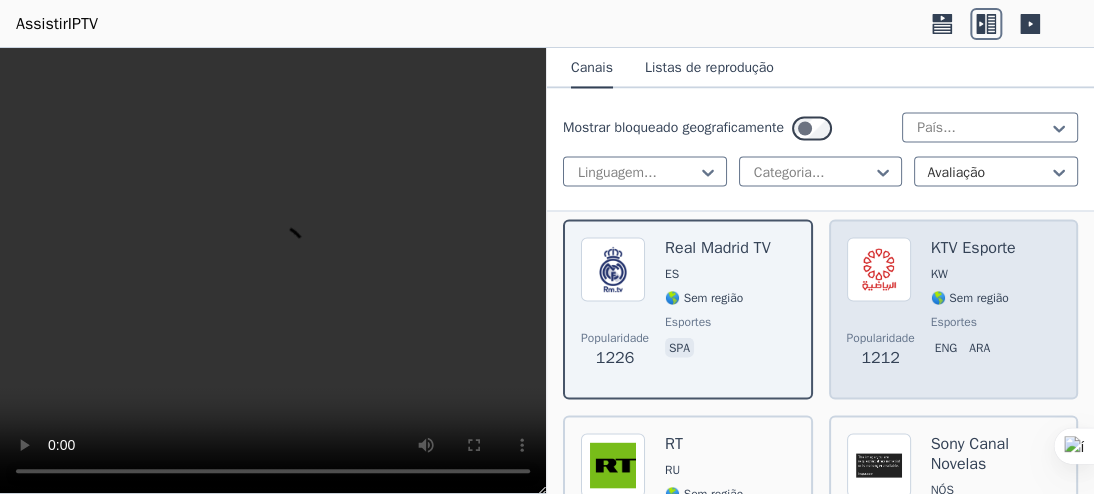 scroll, scrollTop: 3976, scrollLeft: 0, axis: vertical 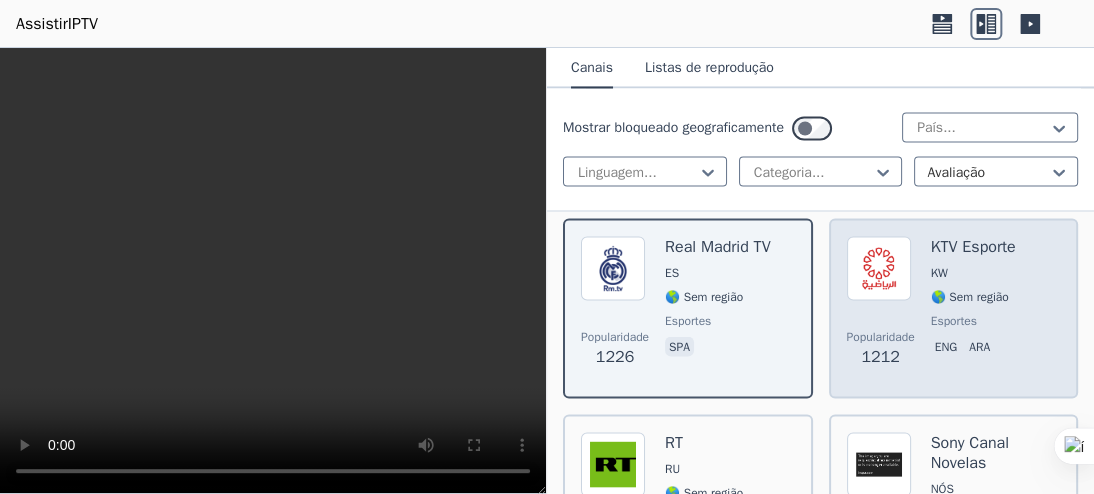 click on "KTV Esporte KW 🌎 Sem região esportes eng ara" at bounding box center (973, 308) 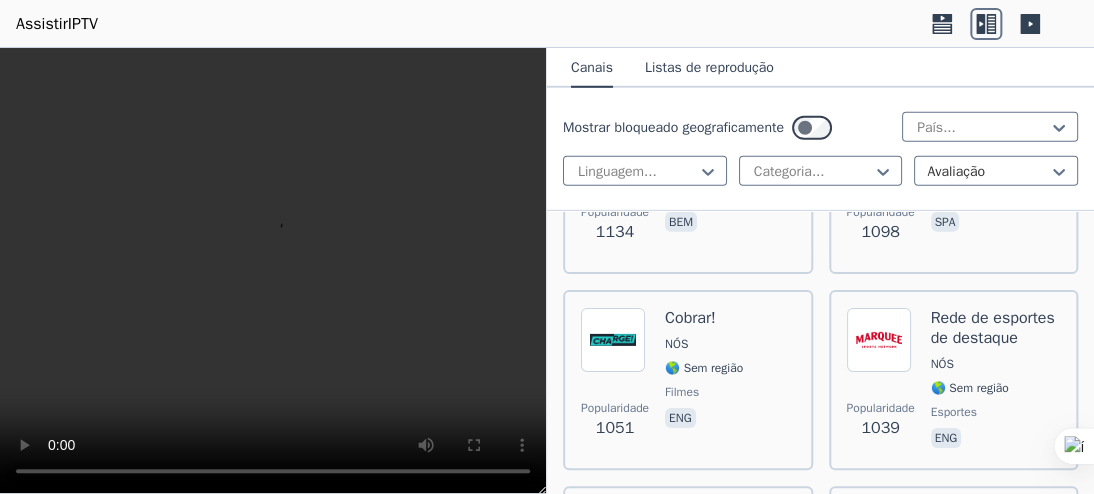 scroll, scrollTop: 4885, scrollLeft: 0, axis: vertical 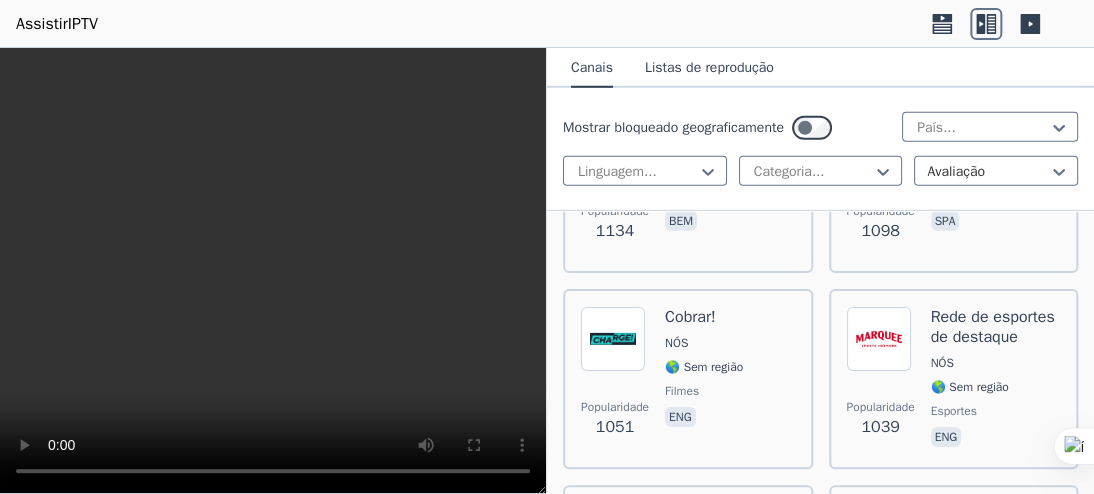 click on "Rede de esportes de destaque" at bounding box center [995, 327] 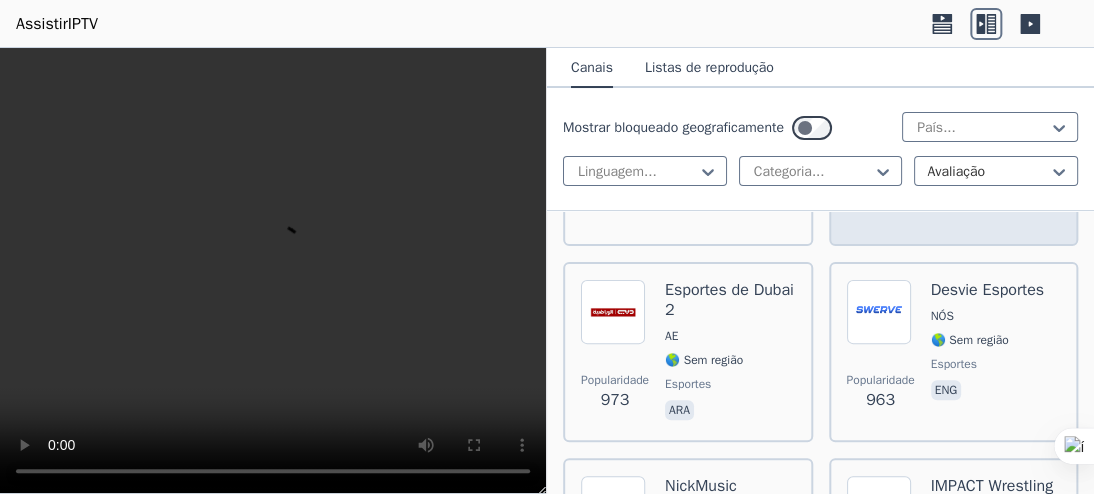 scroll, scrollTop: 5518, scrollLeft: 0, axis: vertical 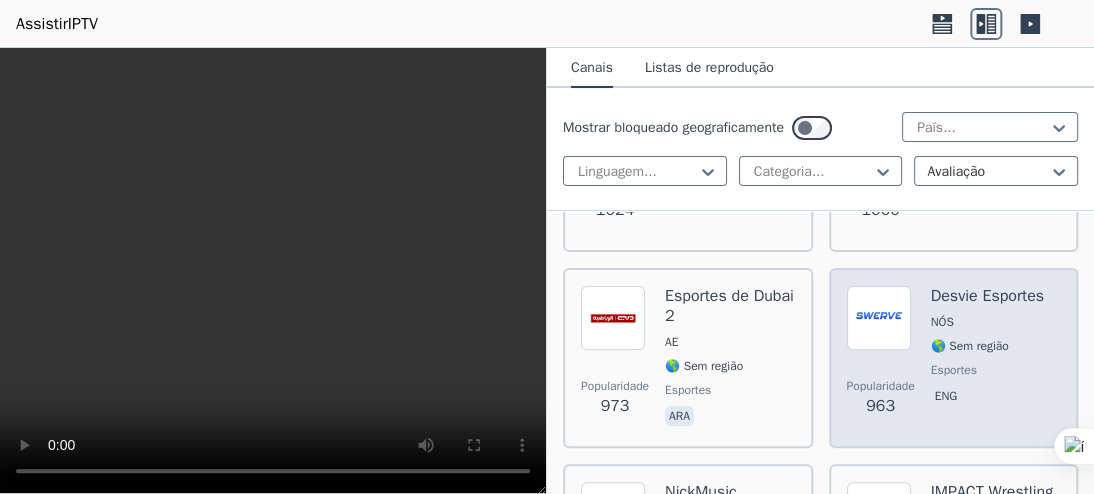 click on "🌎 Sem região" at bounding box center [987, 346] 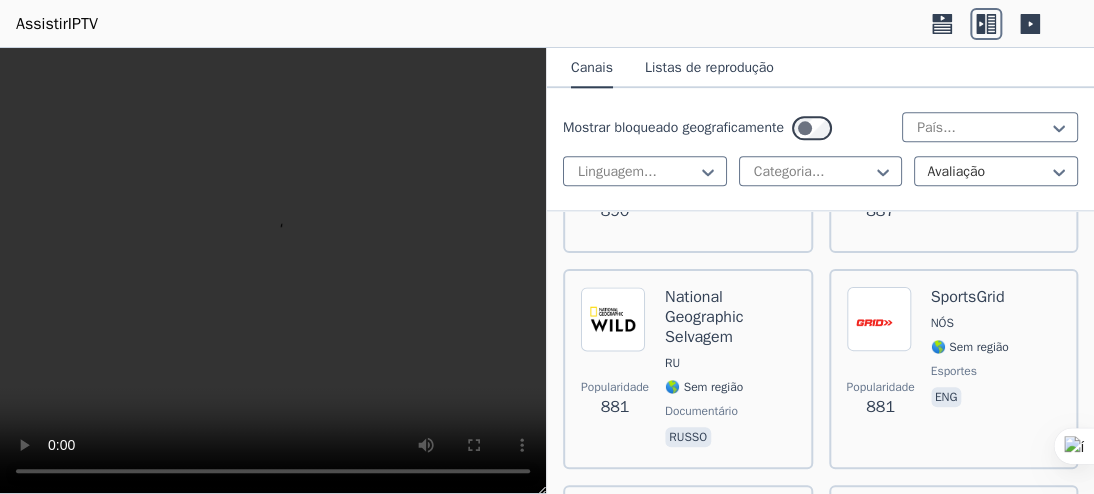 scroll, scrollTop: 6312, scrollLeft: 0, axis: vertical 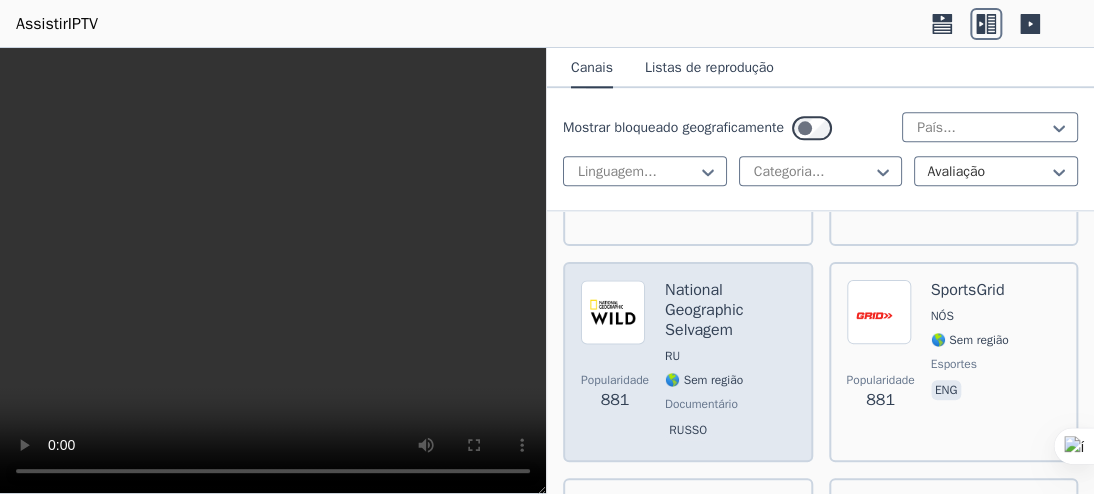 click on "RU" at bounding box center [729, 356] 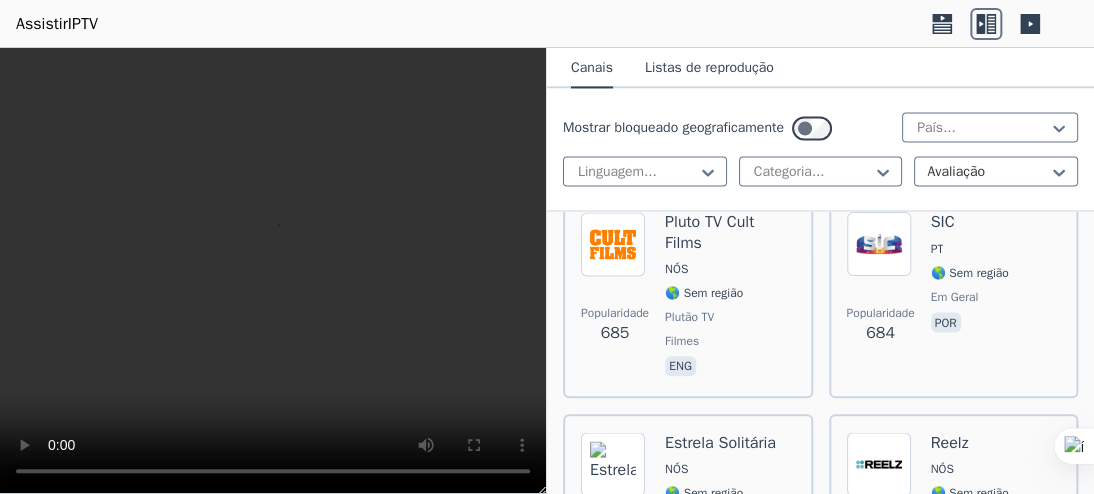 scroll, scrollTop: 9379, scrollLeft: 0, axis: vertical 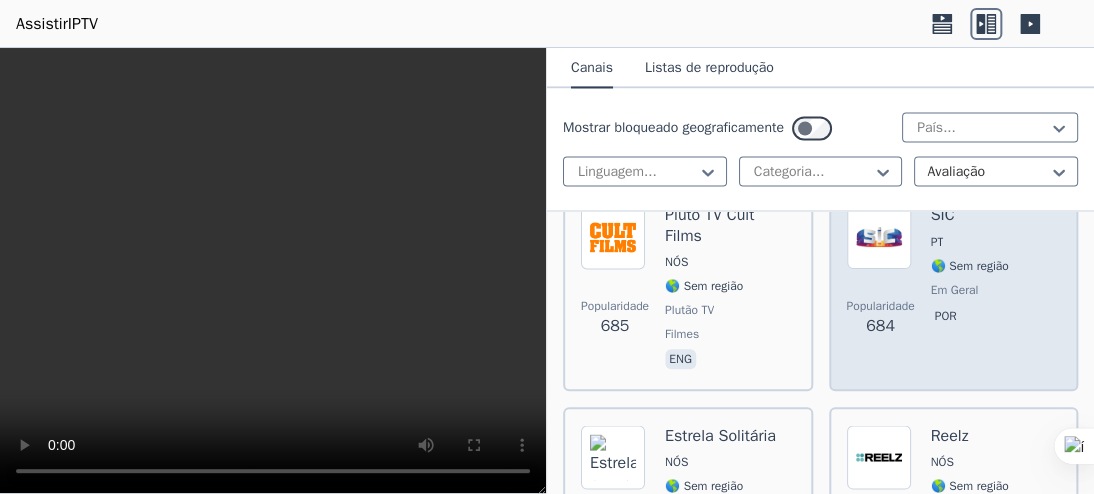click on "SIC PT 🌎 Sem região em geral por" at bounding box center [970, 289] 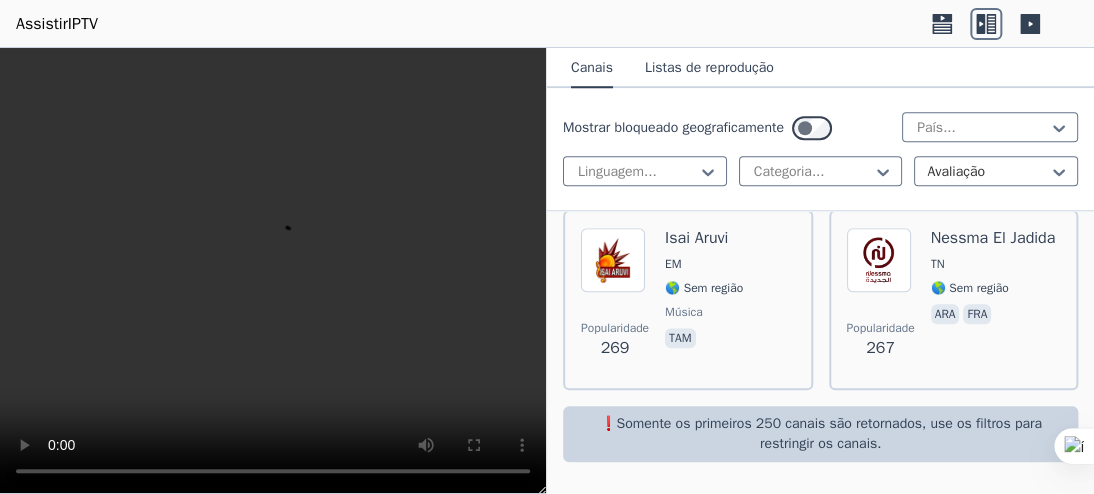 scroll, scrollTop: 25370, scrollLeft: 0, axis: vertical 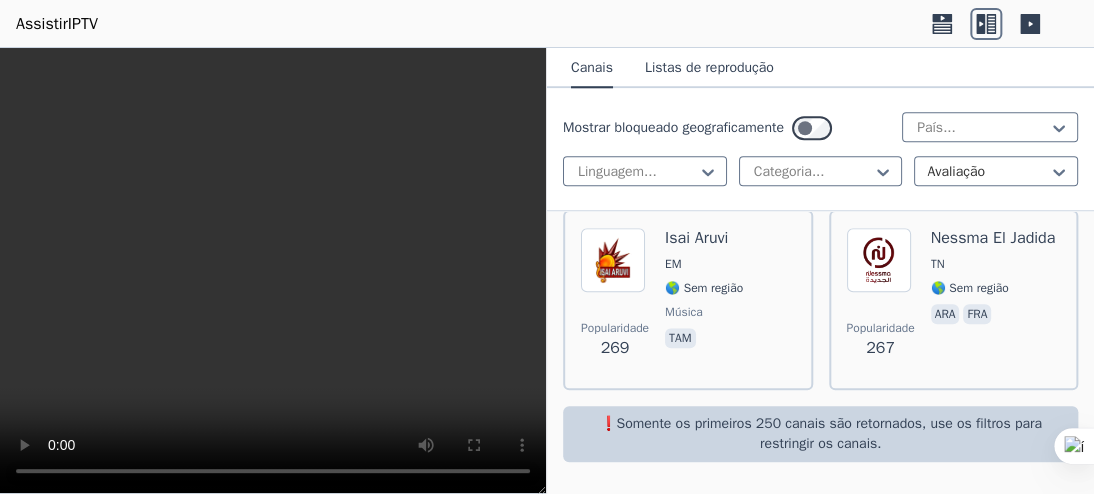 click at bounding box center [273, 271] 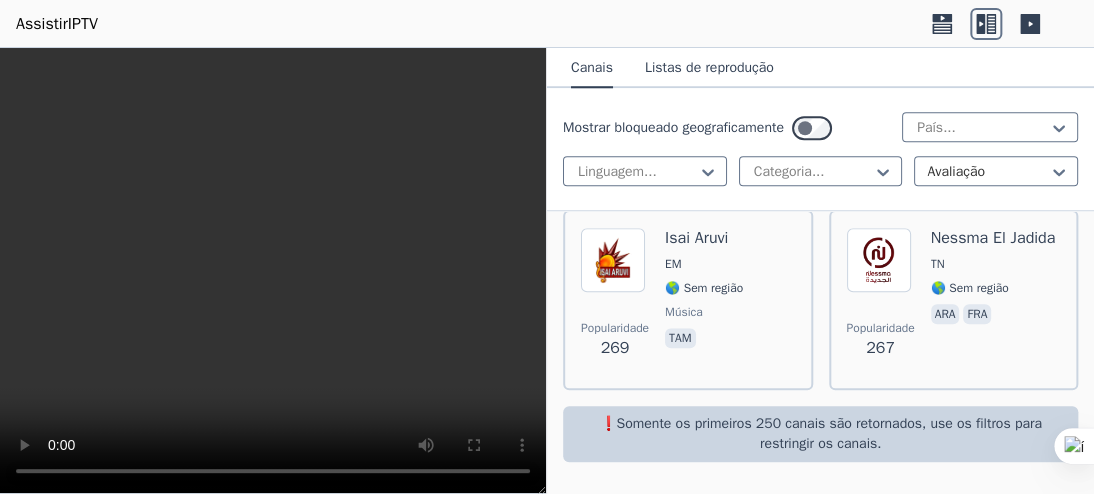 click at bounding box center [273, 271] 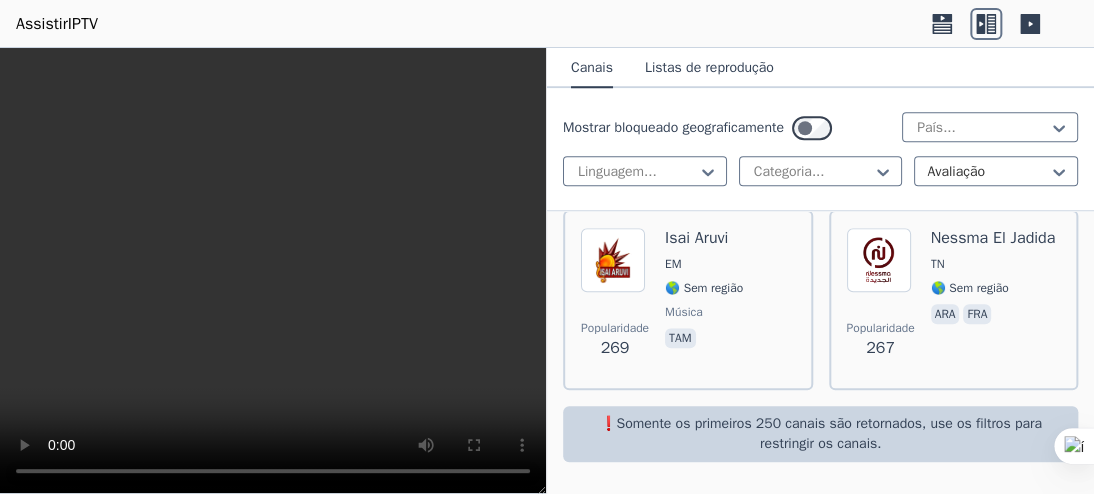 click at bounding box center [273, 271] 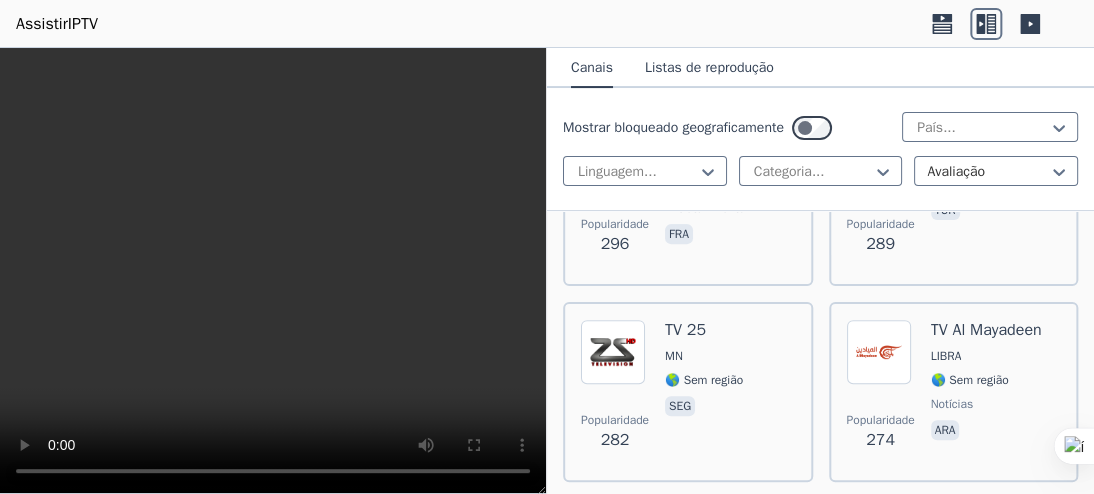 scroll, scrollTop: 24758, scrollLeft: 0, axis: vertical 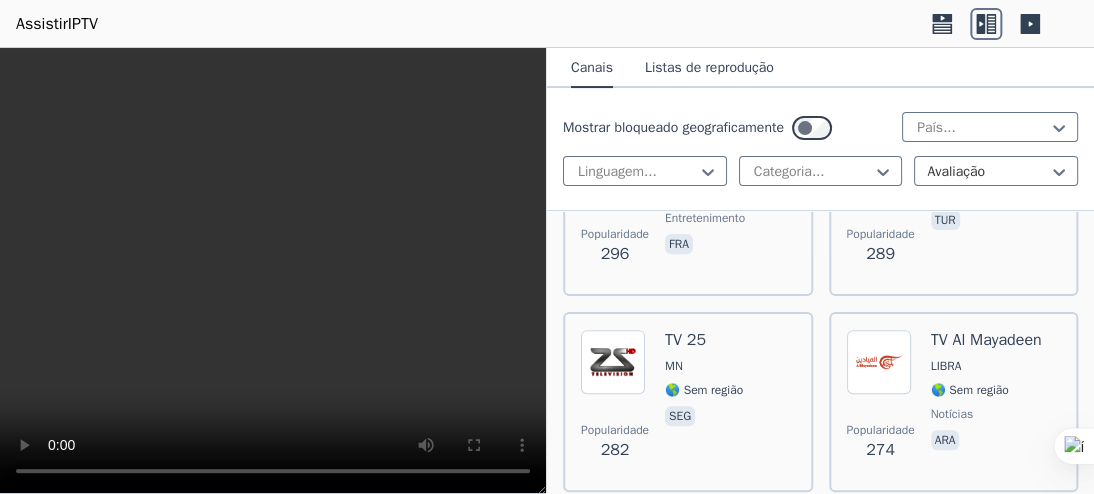click on "Listas de reprodução" at bounding box center (709, 67) 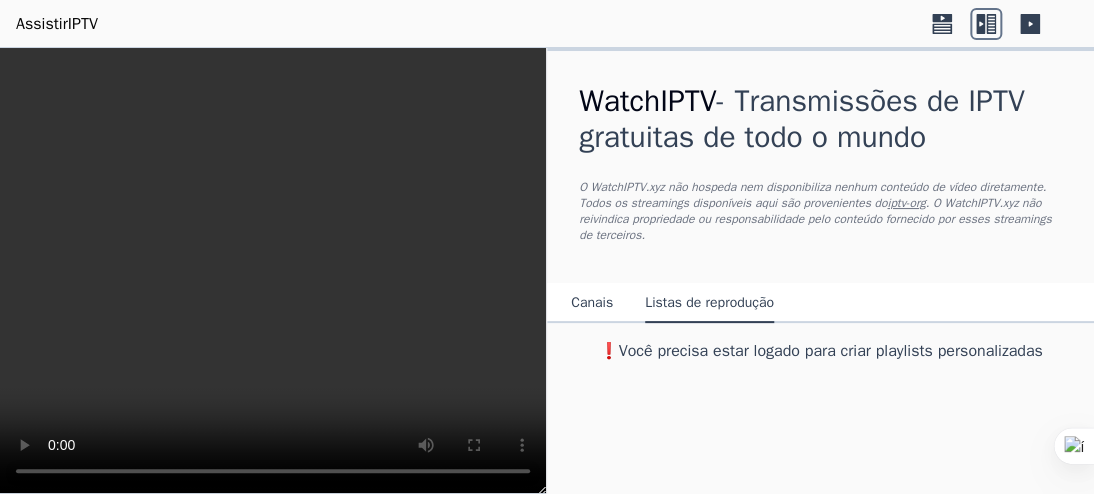 click on "Canais" at bounding box center [592, 302] 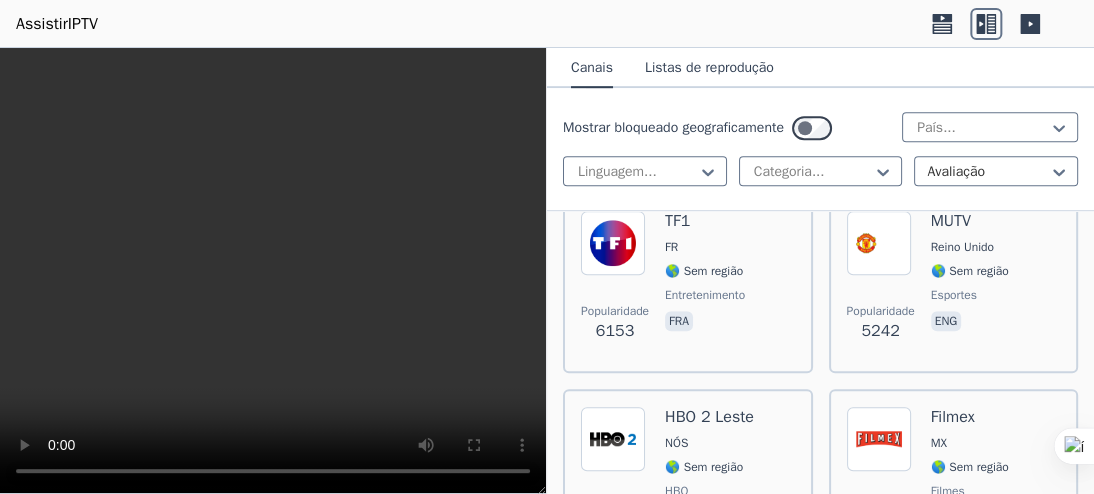 scroll, scrollTop: 467, scrollLeft: 0, axis: vertical 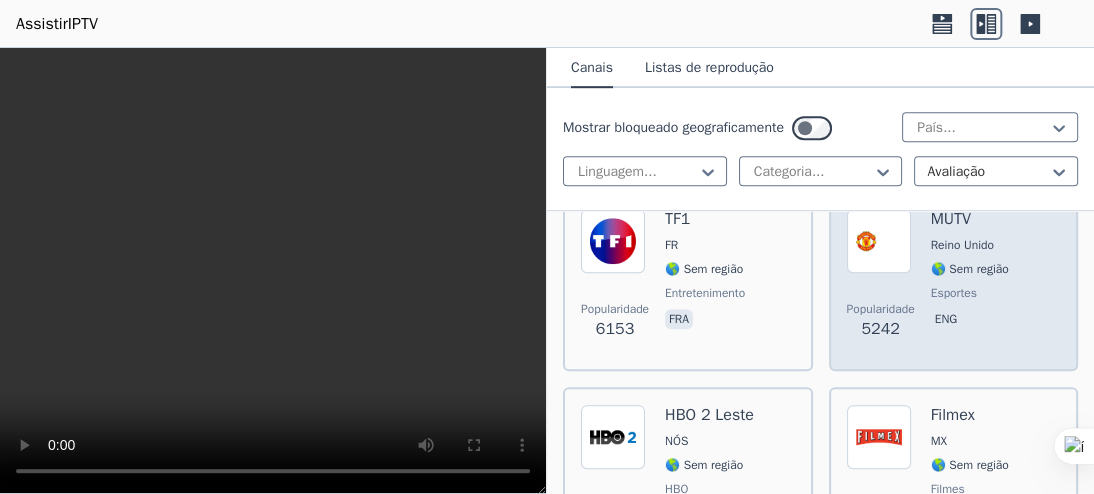 click on "Popularidade 5242 MUTV Reino Unido 🌎 Sem região esportes eng" at bounding box center [954, 281] 